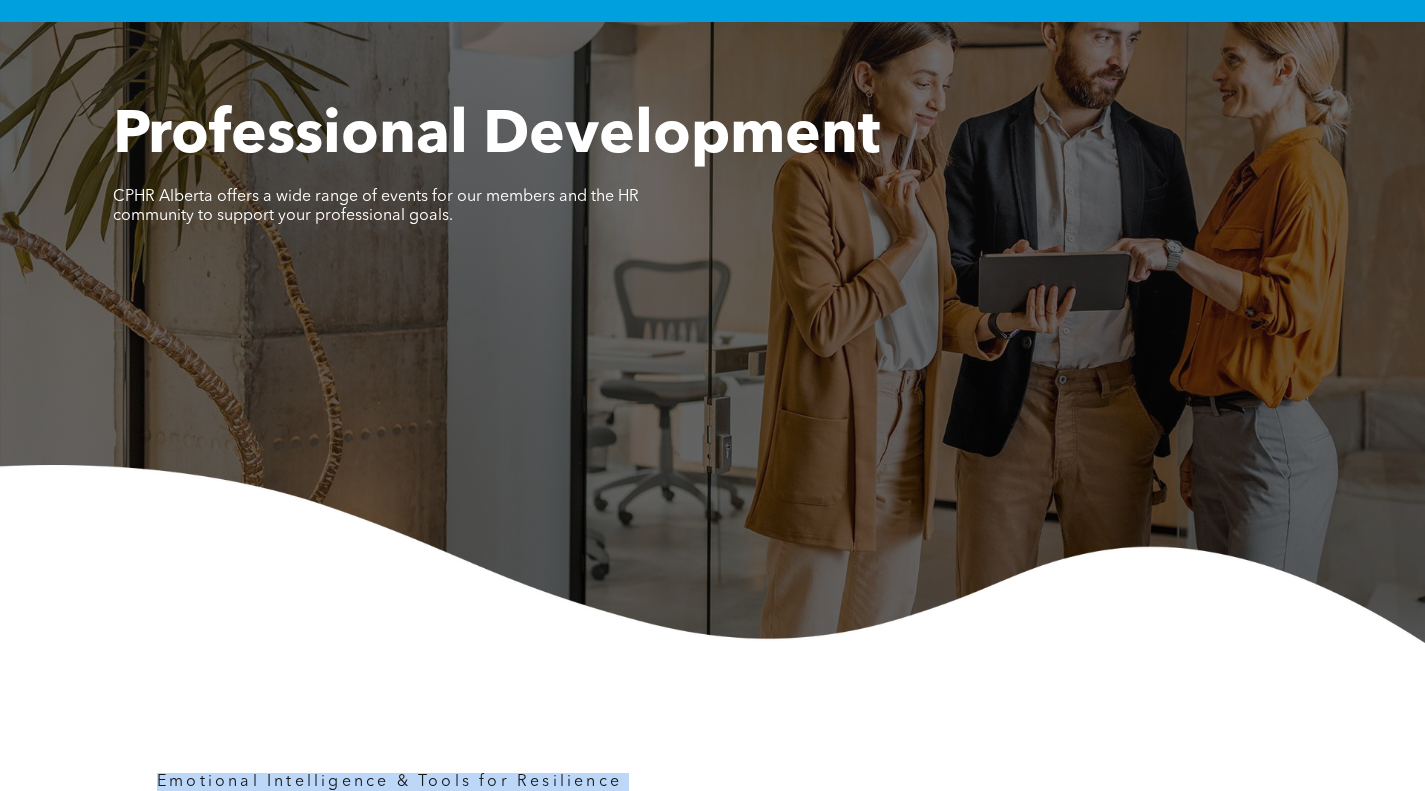 scroll, scrollTop: 0, scrollLeft: 0, axis: both 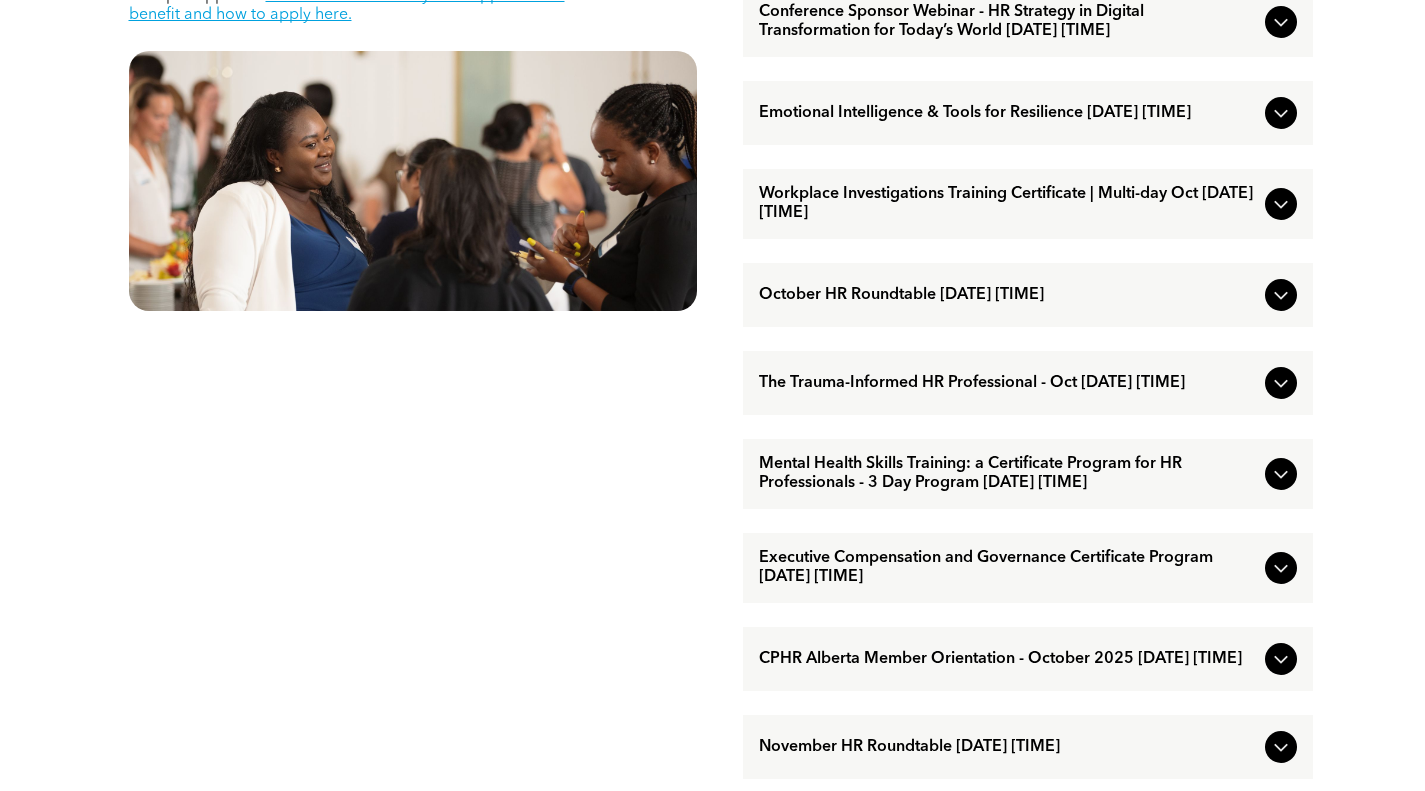 click on "[MONTH]/[DAY]/[YEAR] [HOUR]:[MINUTE]:[SECOND] [AM/PM]" at bounding box center (1008, 568) 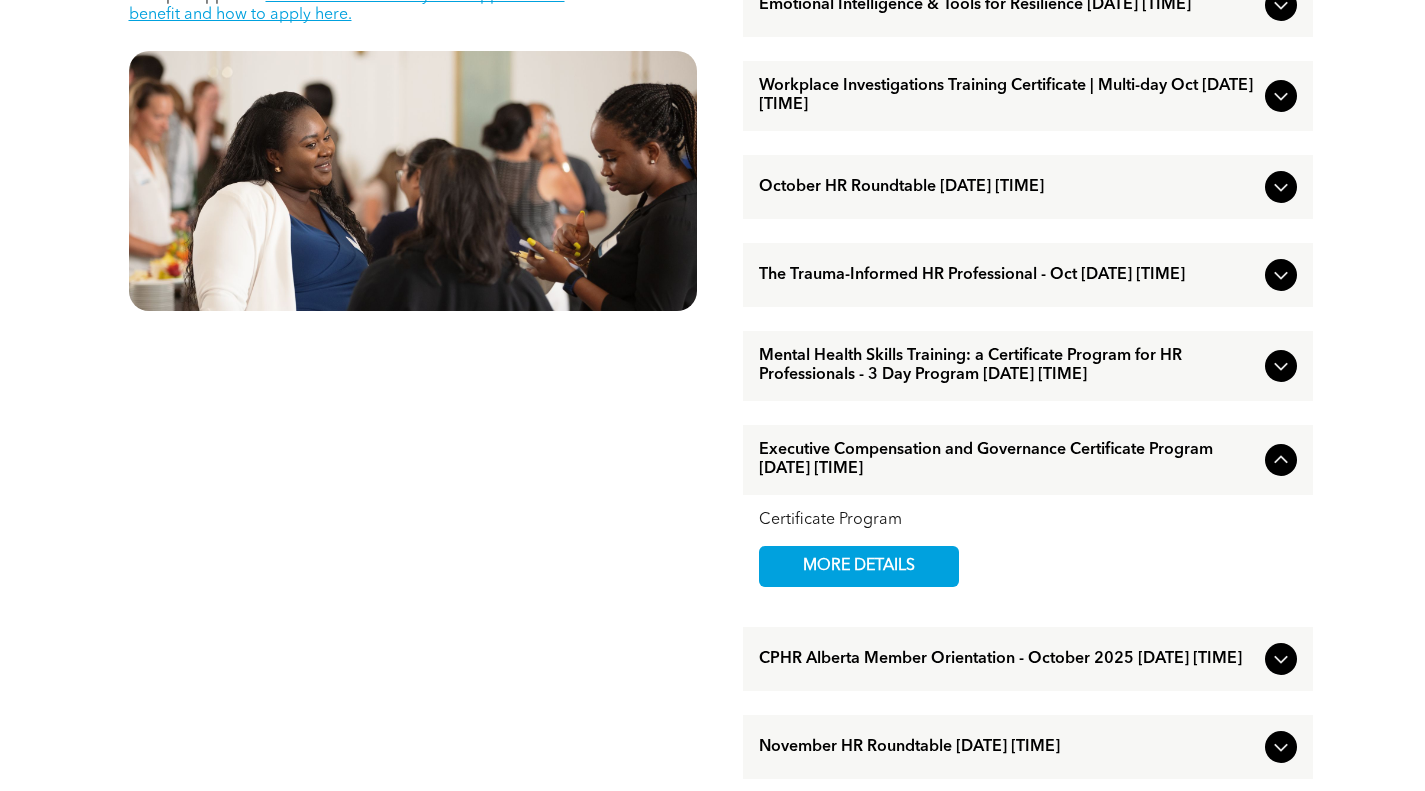 click on "MORE DETAILS" at bounding box center (859, 566) 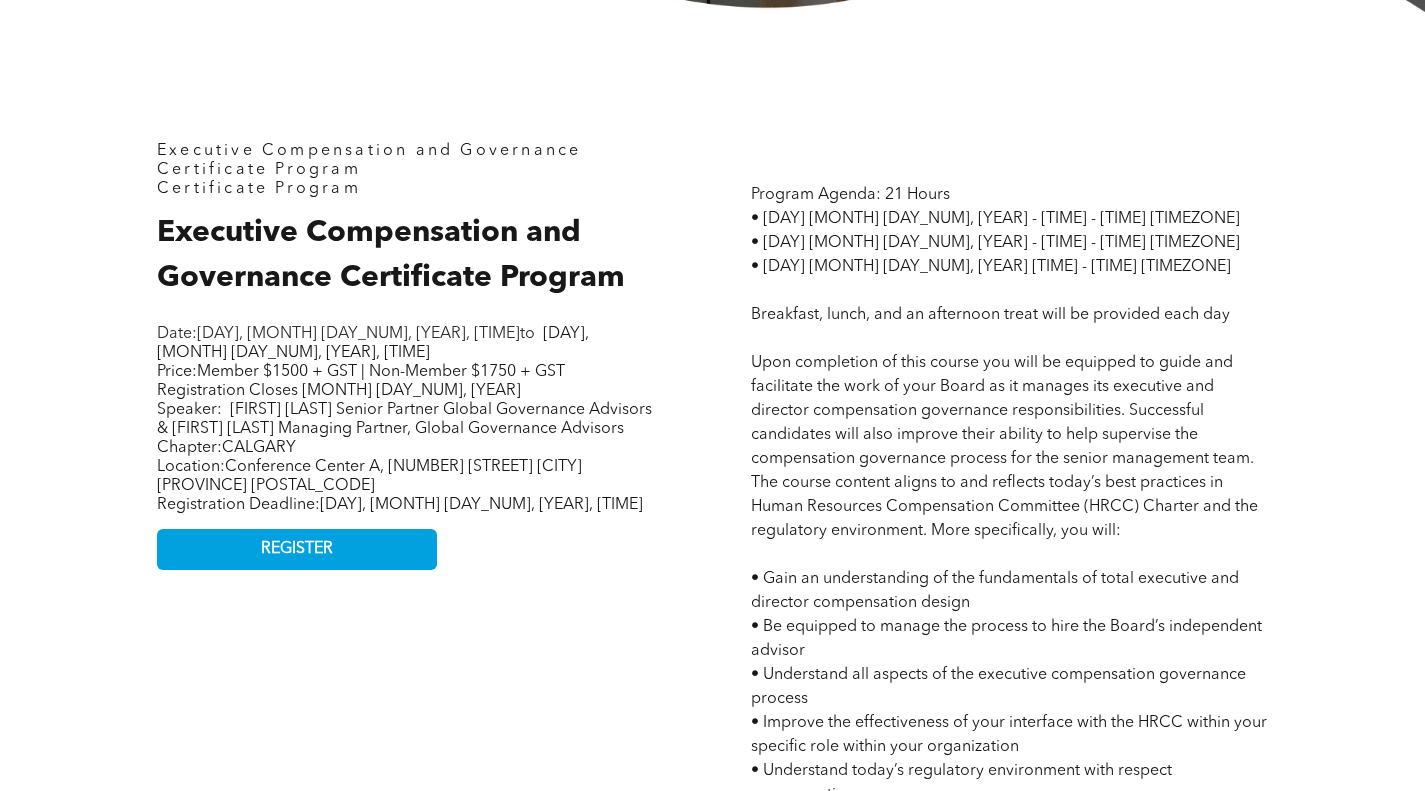 scroll, scrollTop: 700, scrollLeft: 0, axis: vertical 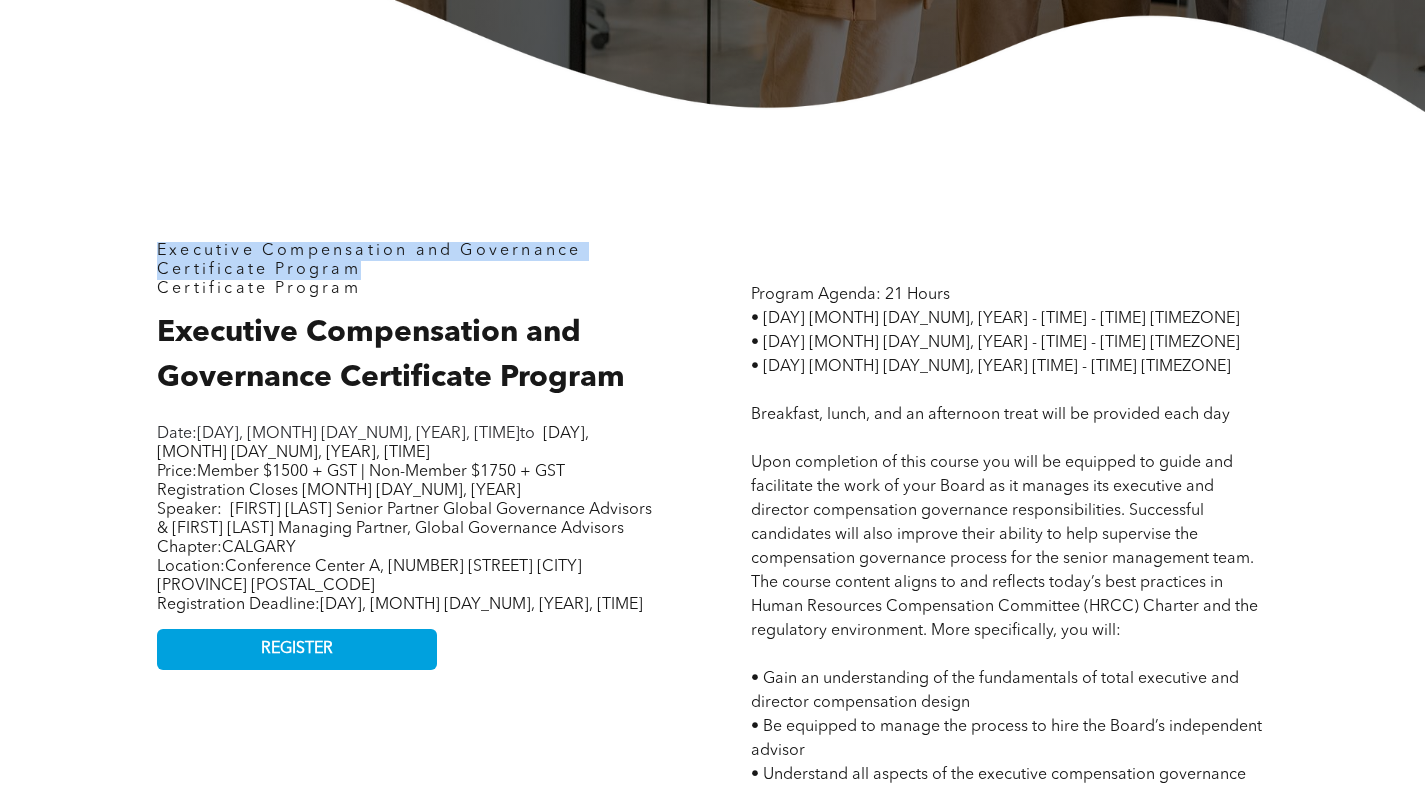 drag, startPoint x: 160, startPoint y: 252, endPoint x: 403, endPoint y: 269, distance: 243.59392 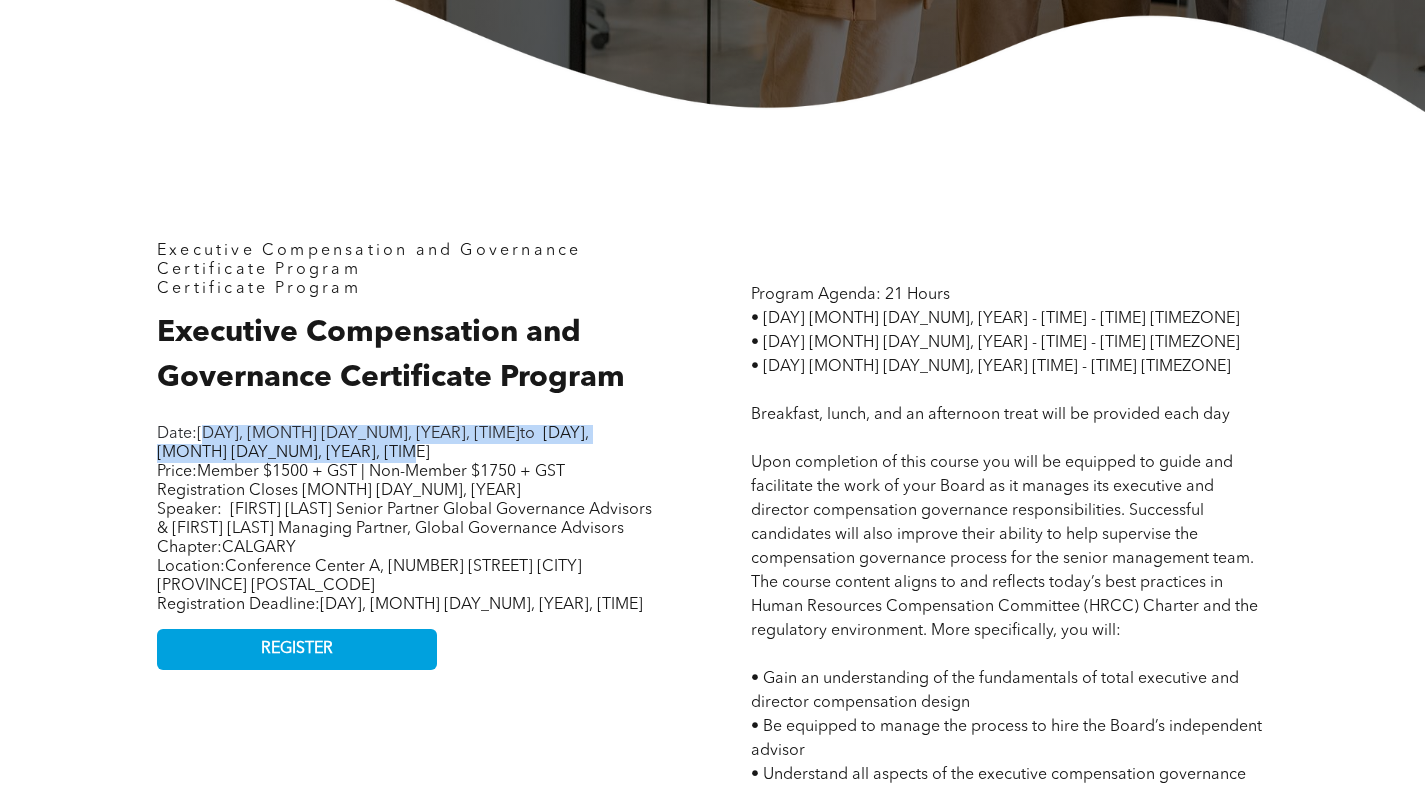 drag, startPoint x: 208, startPoint y: 434, endPoint x: 397, endPoint y: 454, distance: 190.05525 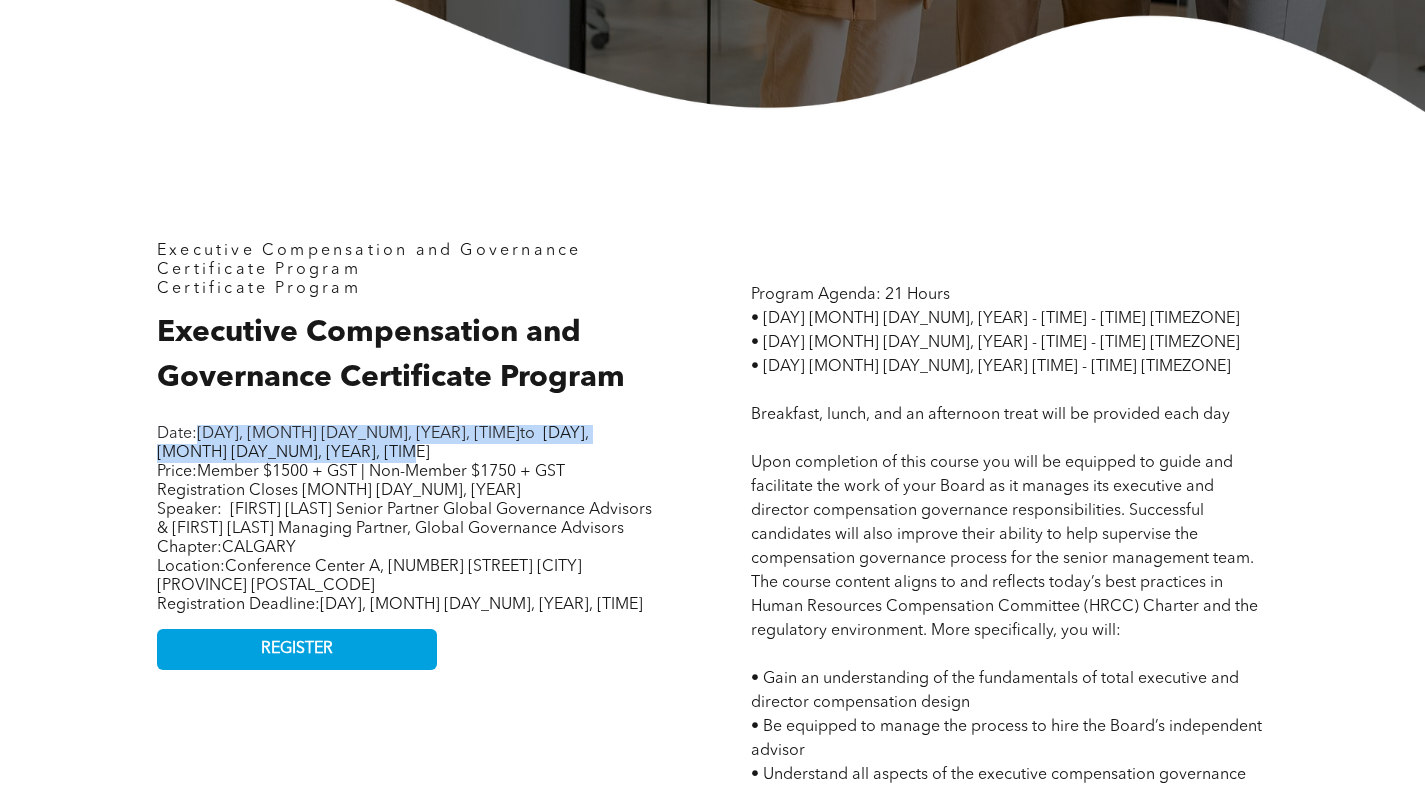drag, startPoint x: 204, startPoint y: 434, endPoint x: 384, endPoint y: 449, distance: 180.62392 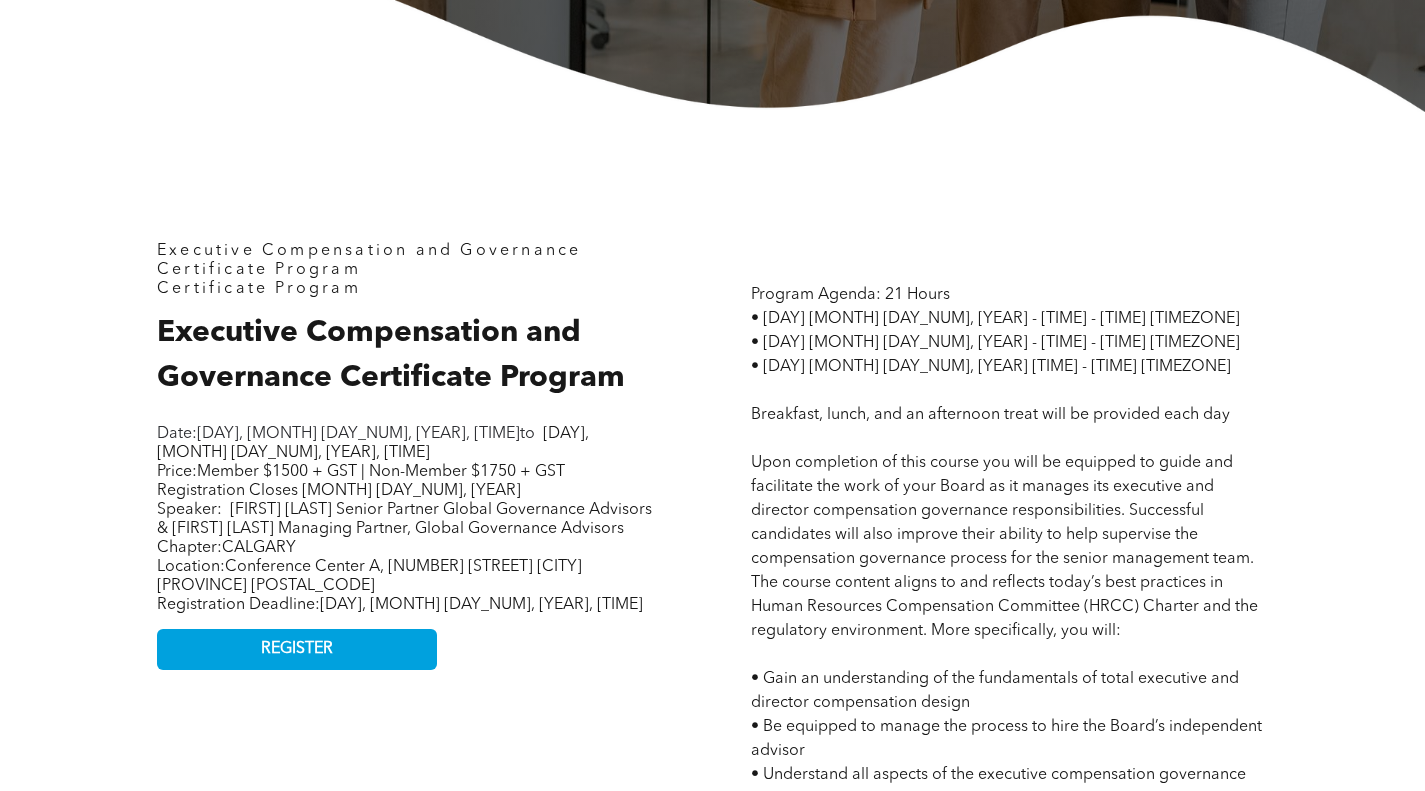 drag, startPoint x: 639, startPoint y: 748, endPoint x: 559, endPoint y: 712, distance: 87.72685 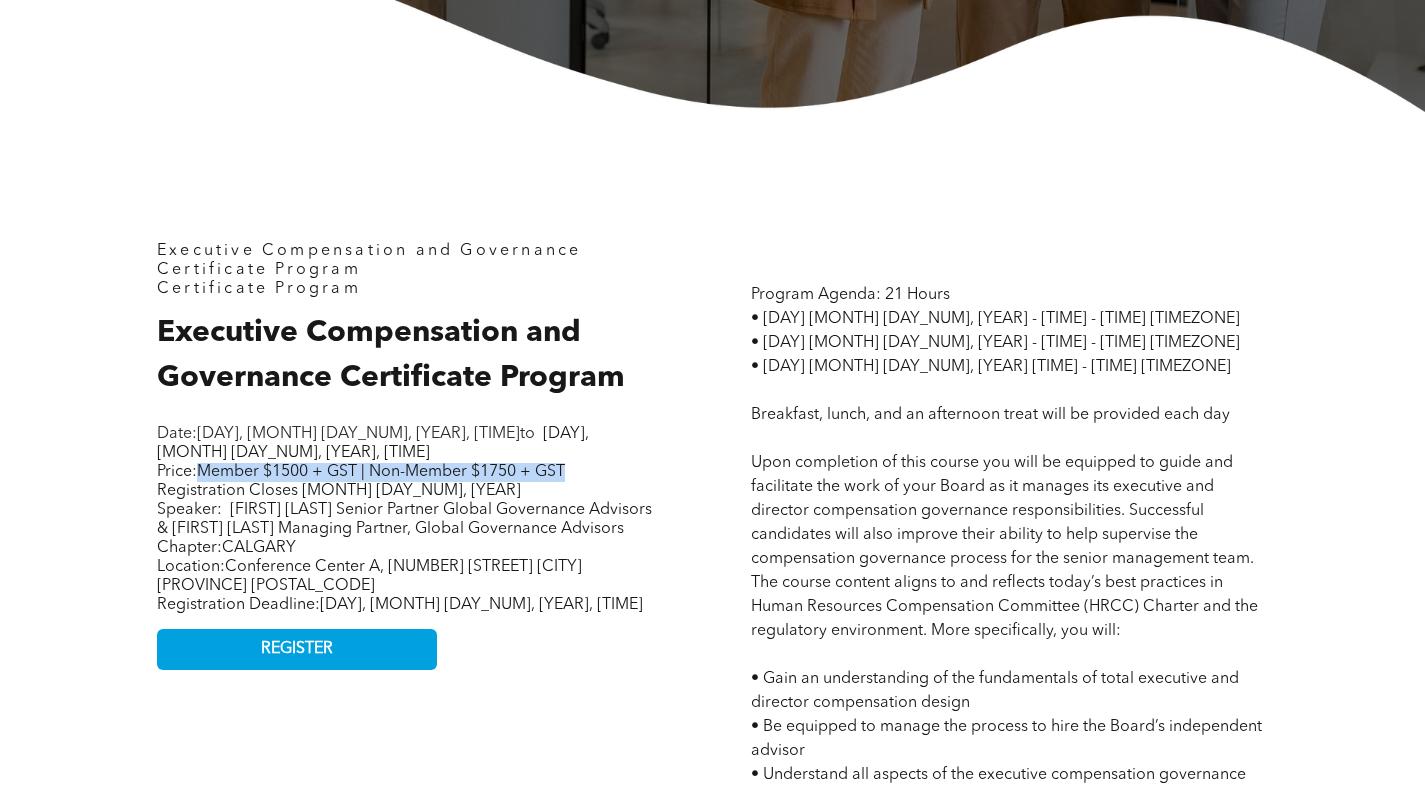 drag, startPoint x: 203, startPoint y: 472, endPoint x: 578, endPoint y: 475, distance: 375.012 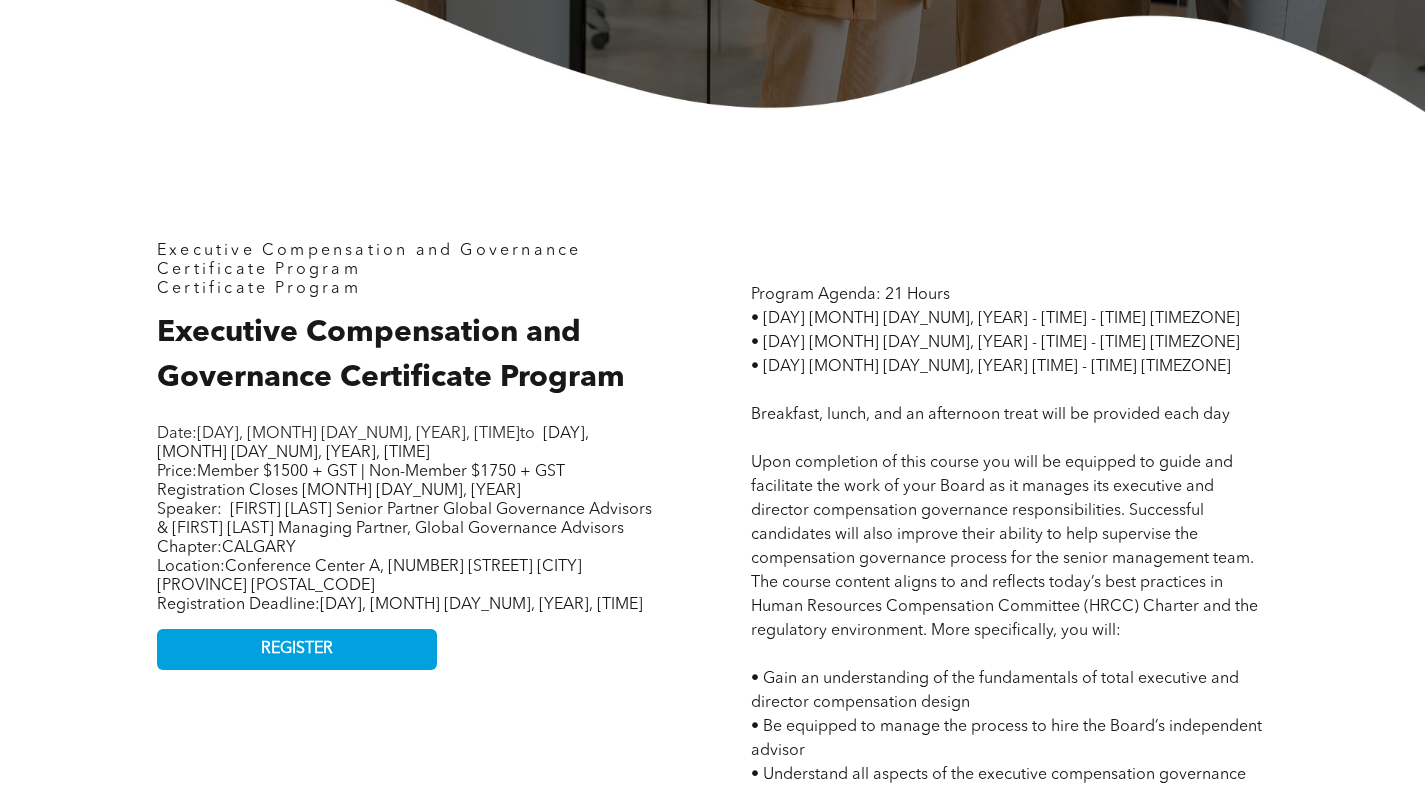 click on "Executive Compensation and Governance Certificate Program Certificate Program
Executive Compensation and Governance Certificate Program
Date:   Tuesday, October 21, 2025, 8:00:00 AM   to       Thursday, October 23, 2025, 4:00:00 PM Price:  Member $1500 + GST | Non-Member $1750 + GST Registration Closes October 19, 2025 Speaker:     ARDEN DALIK Senior Partner Global Governance Advisors & PAUL J. GRYGLEWICZ Managing Partner, Global Governance Advisors Chapter:  CALGARY Location:  Conference Center A, 240 Fourth building 4 Ave SW Calgary AB T2P 4H4 Registration Deadline:  Sunday, October 19, 2025, 5:00:00 PM
REGISTER" at bounding box center [415, 910] 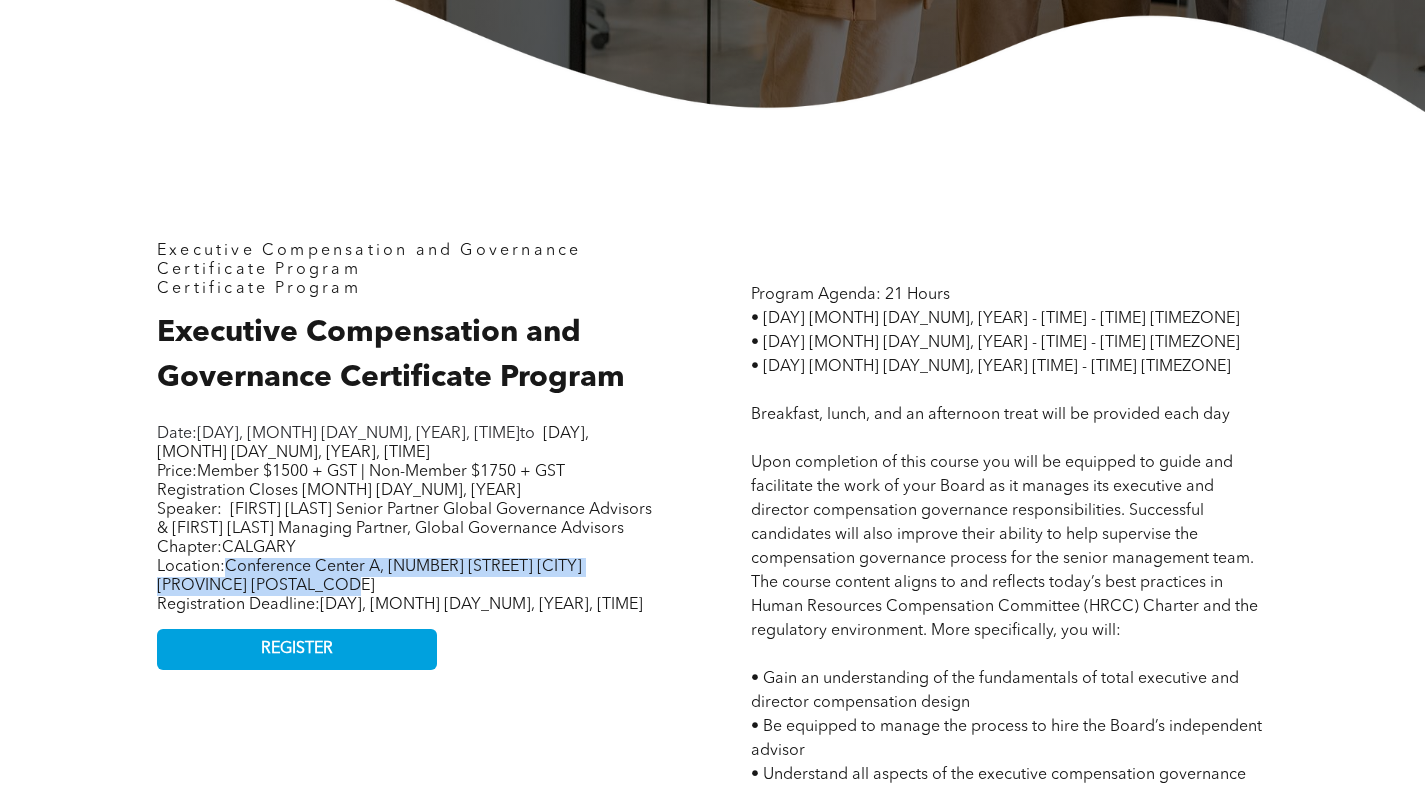 drag, startPoint x: 232, startPoint y: 586, endPoint x: 331, endPoint y: 603, distance: 100.44899 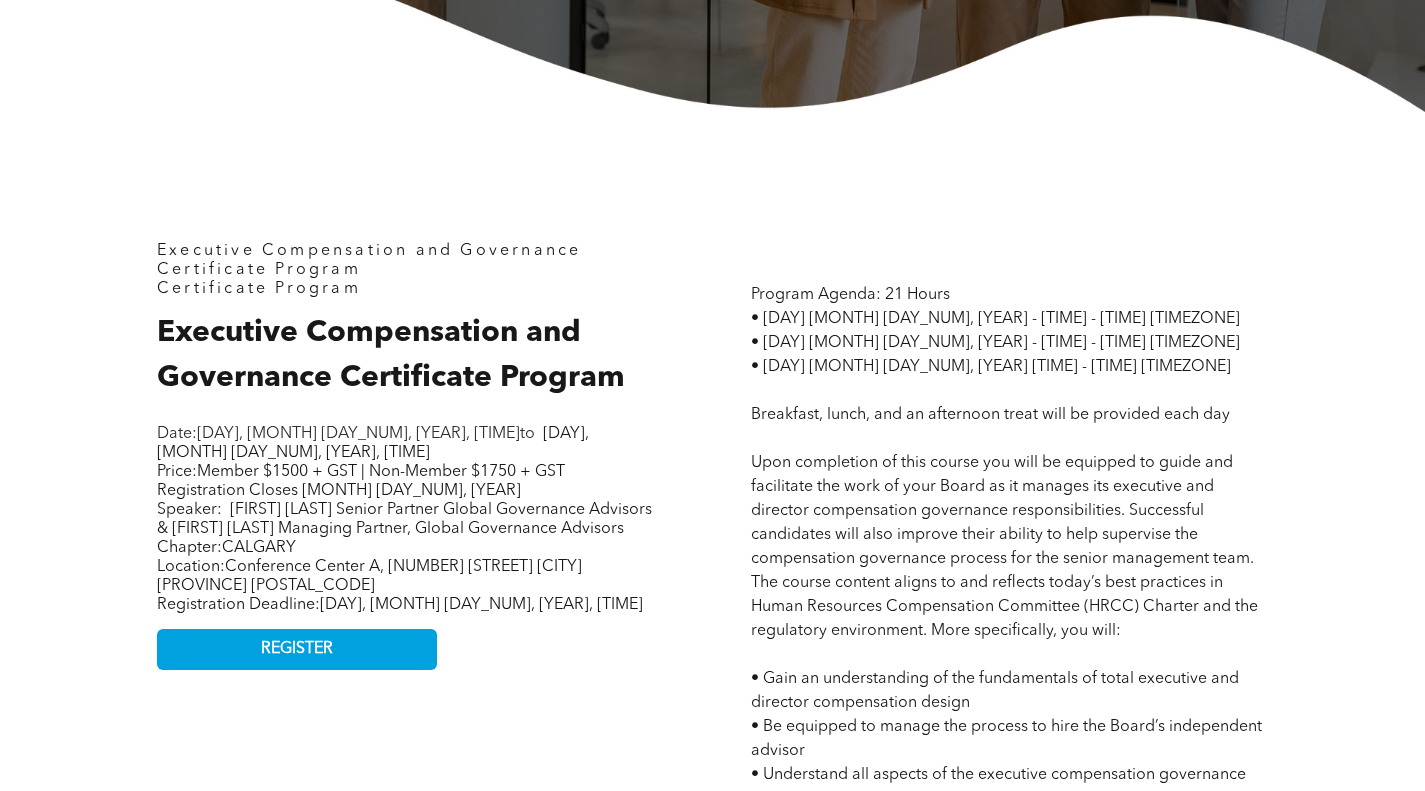 click on "Executive Compensation and Governance Certificate Program Certificate Program
Executive Compensation and Governance Certificate Program
Date:   Tuesday, October 21, 2025, 8:00:00 AM   to       Thursday, October 23, 2025, 4:00:00 PM Price:  Member $1500 + GST | Non-Member $1750 + GST Registration Closes October 19, 2025 Speaker:     ARDEN DALIK Senior Partner Global Governance Advisors & PAUL J. GRYGLEWICZ Managing Partner, Global Governance Advisors Chapter:  CALGARY Location:  Conference Center A, 240 Fourth building 4 Ave SW Calgary AB T2P 4H4 Registration Deadline:  Sunday, October 19, 2025, 5:00:00 PM
REGISTER" at bounding box center (415, 910) 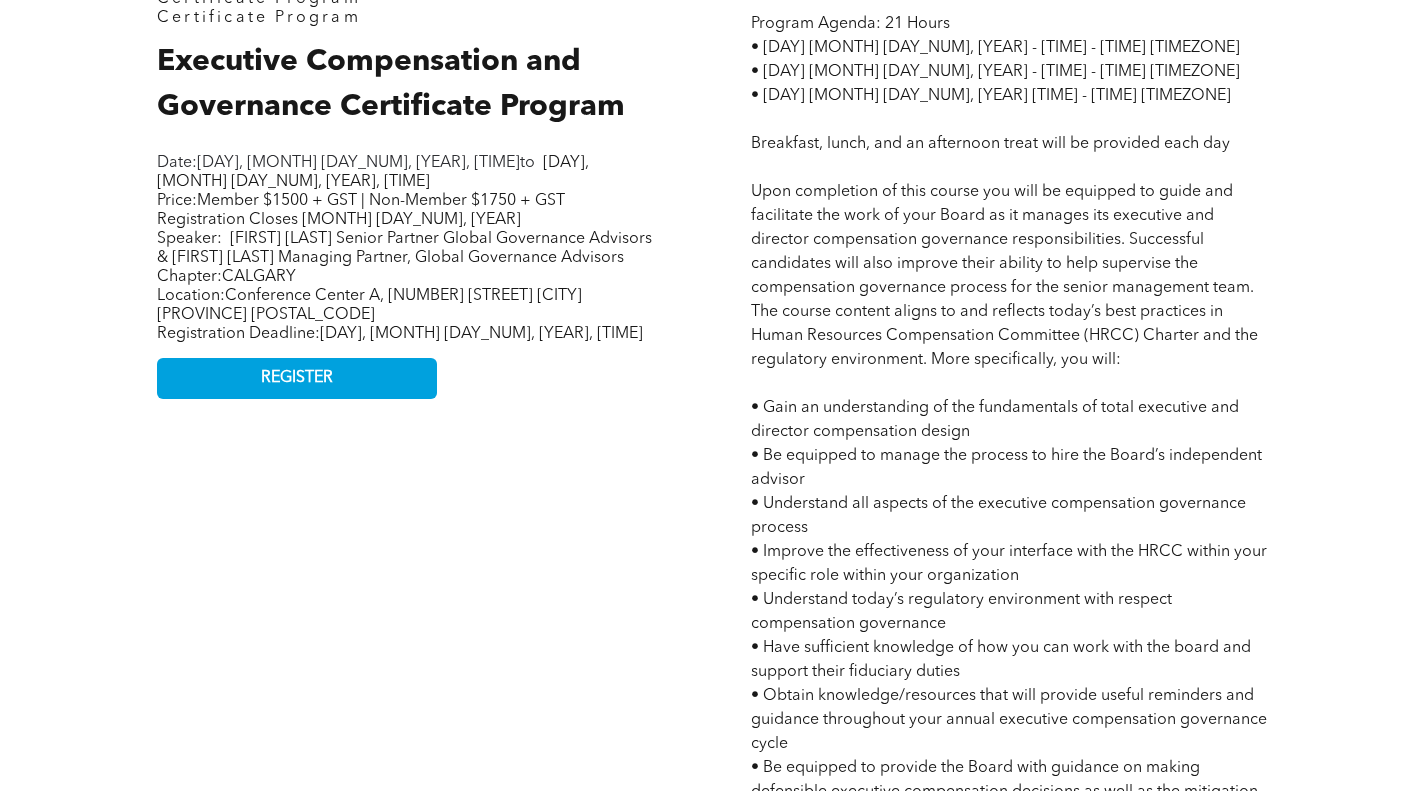 scroll, scrollTop: 900, scrollLeft: 0, axis: vertical 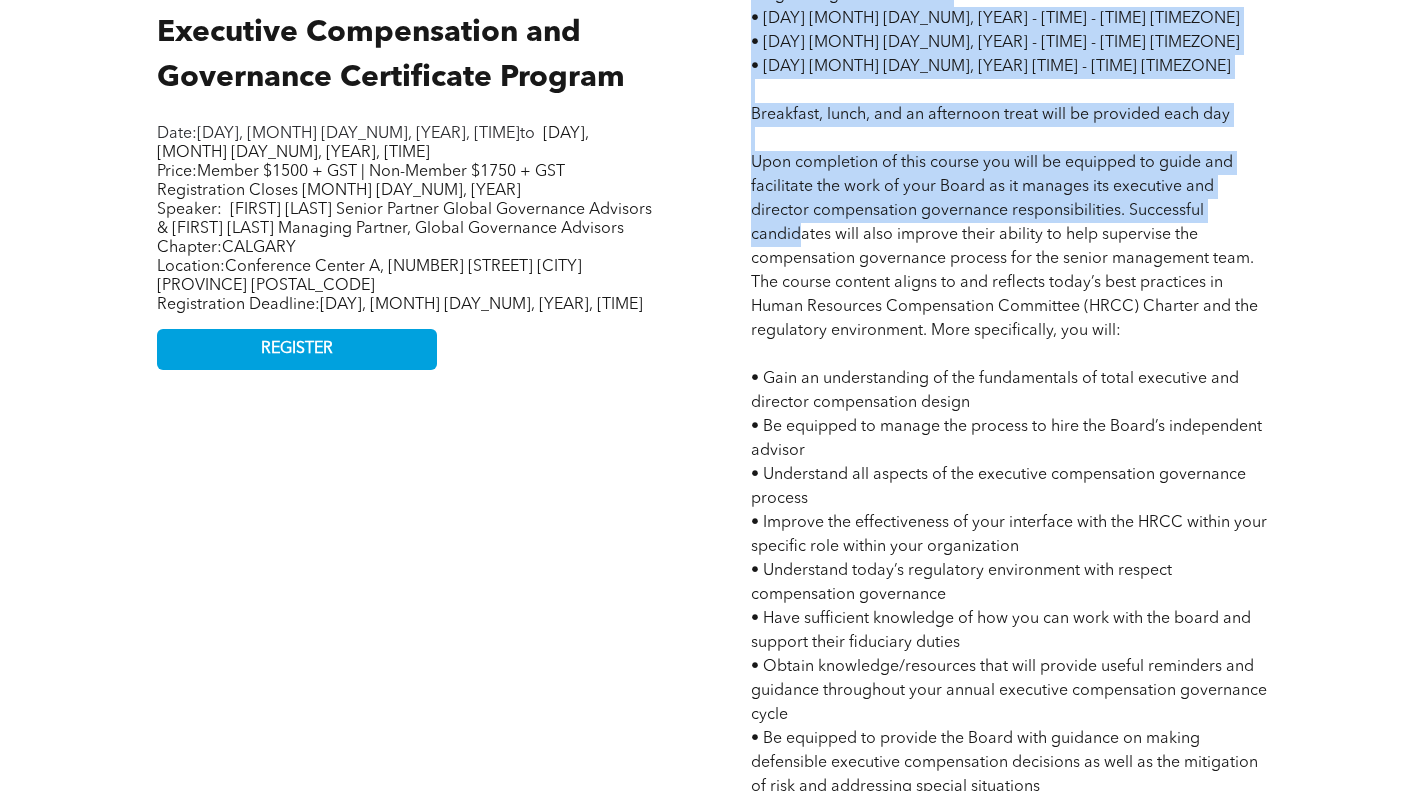 drag, startPoint x: 752, startPoint y: 90, endPoint x: 800, endPoint y: 244, distance: 161.30716 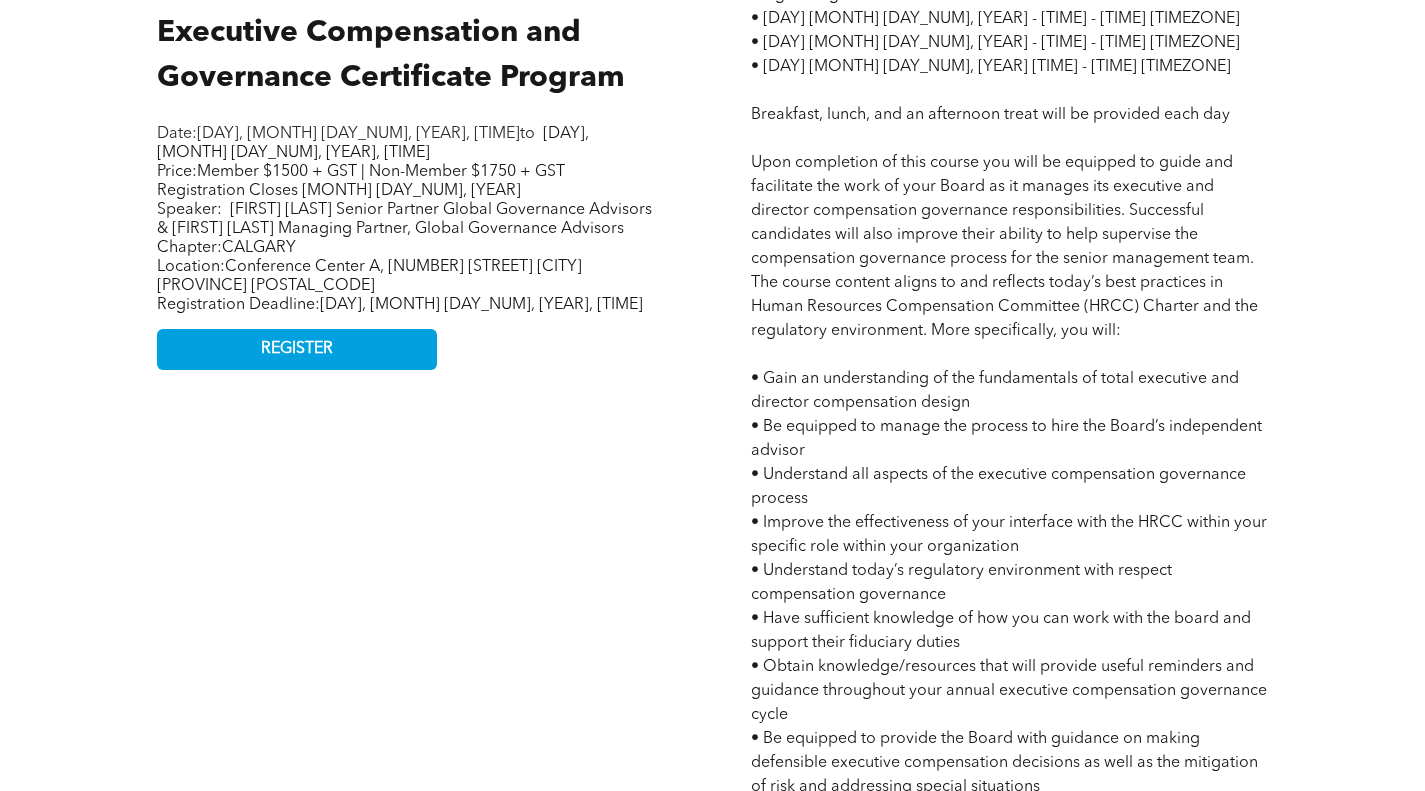 click on "Program Agenda: 21 Hours •	Tuesday October 21, 2025 - 8:00 AM - 4:00 PM MT •	Wednesday October 22, 2025 -  8:00 AM - 4:00 PM MT •	Thursday October 23, 2025 8:00 AM - 1:00 PM MT Breakfast, lunch, and an afternoon treat will be provided each day Upon completion of this course you will be equipped to guide and facilitate the work of your Board as it manages its executive and director compensation governance responsibilities. Successful candidates will also improve their ability to help supervise the compensation governance process for the senior management team. The course content aligns to and reflects today’s best practices in Human Resources Compensation Committee (HRCC) Charter and the regulatory environment. More specifically, you will: •	Gain an understanding of the fundamentals of total executive and director compensation design •	Be equipped to manage the process to hire the Board’s independent advisor •	Understand all aspects of the executive compensation governance process" at bounding box center [1009, 610] 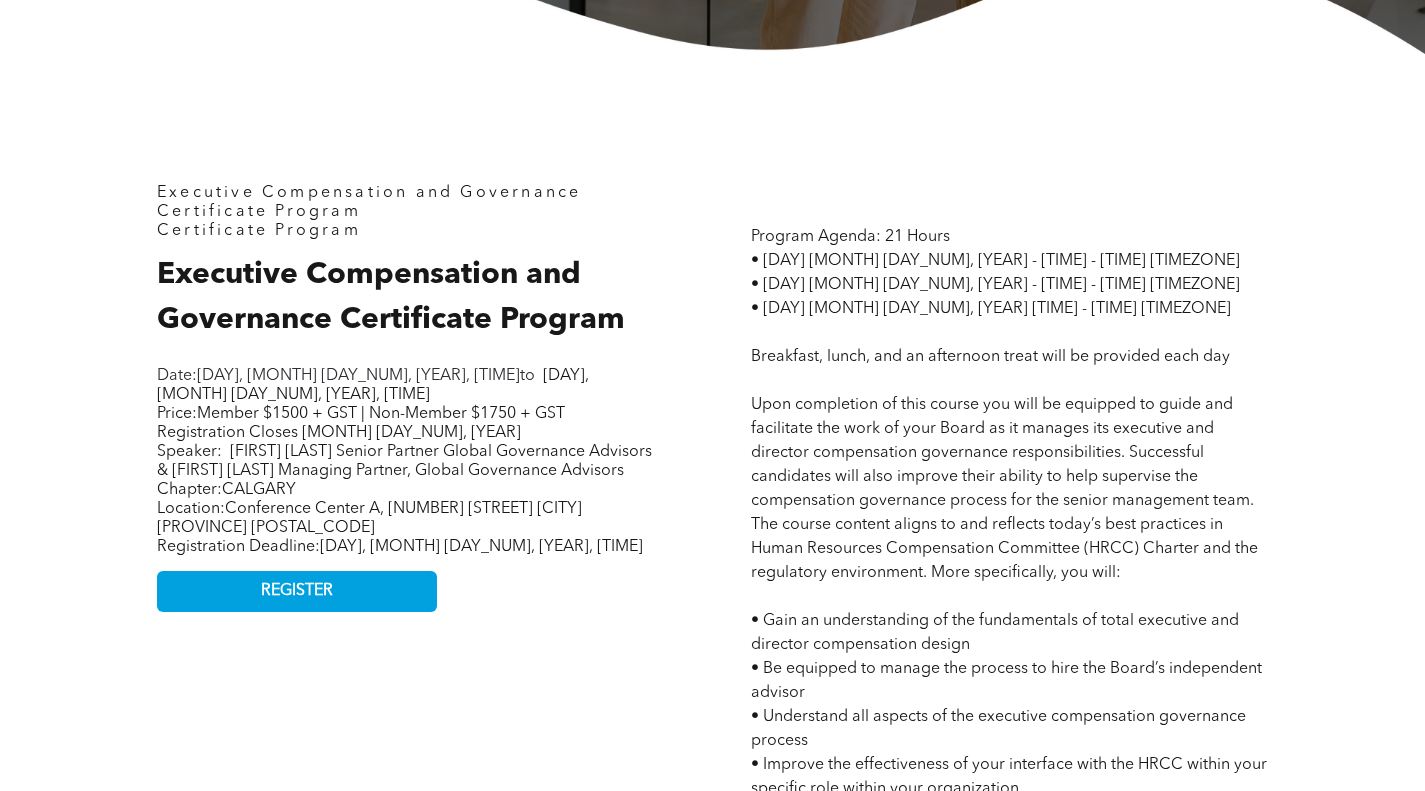 scroll, scrollTop: 700, scrollLeft: 0, axis: vertical 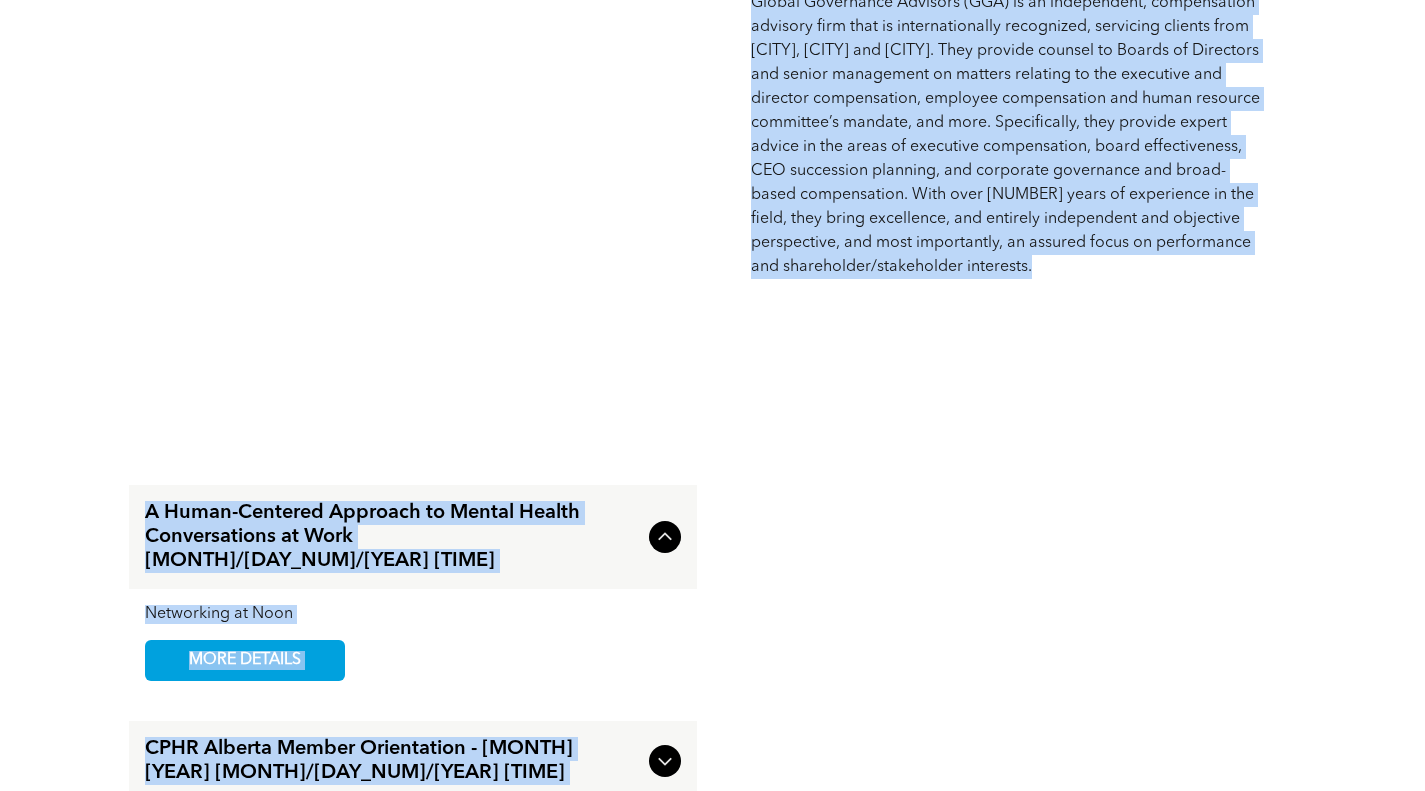 drag, startPoint x: 753, startPoint y: 293, endPoint x: 1173, endPoint y: 281, distance: 420.1714 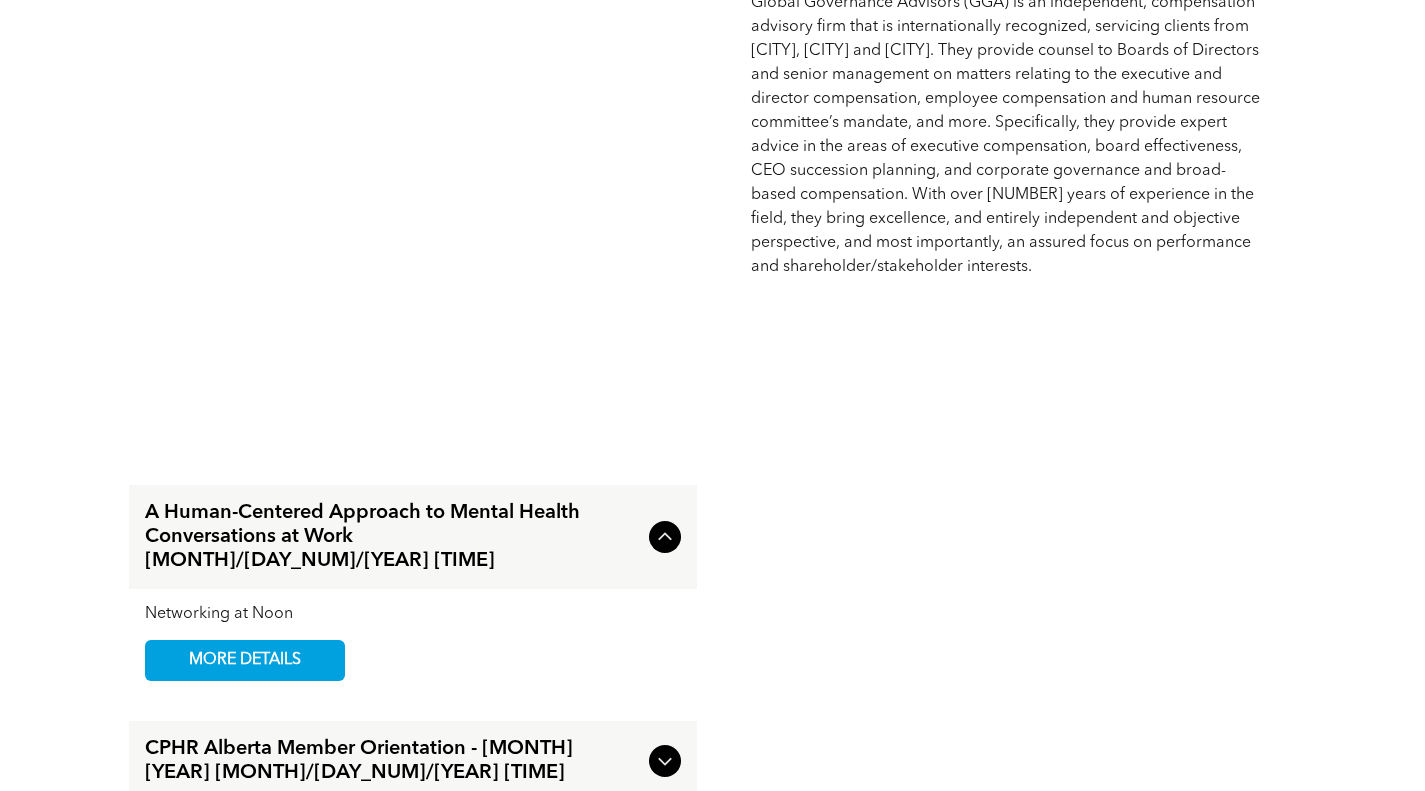 click at bounding box center [1013, 1475] 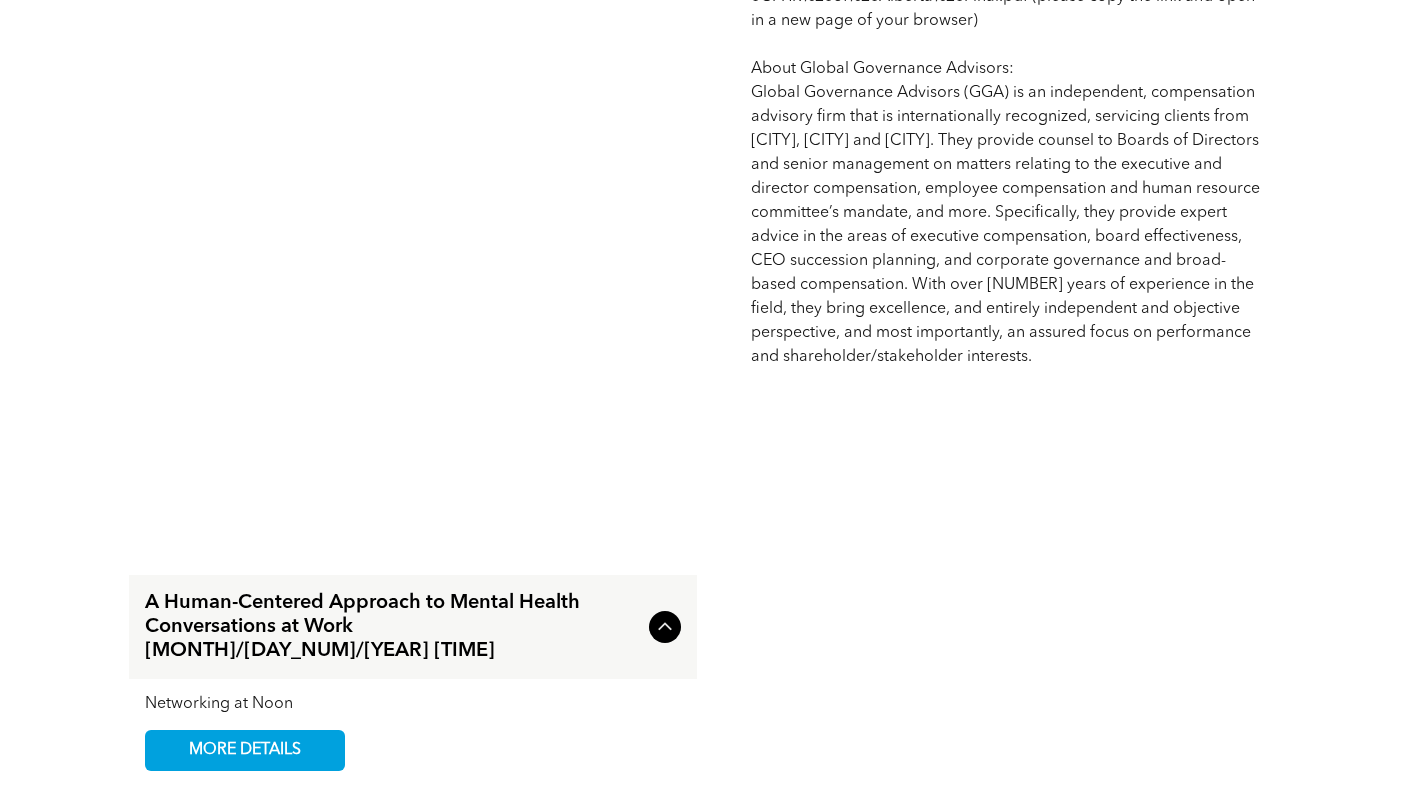 scroll, scrollTop: 2100, scrollLeft: 0, axis: vertical 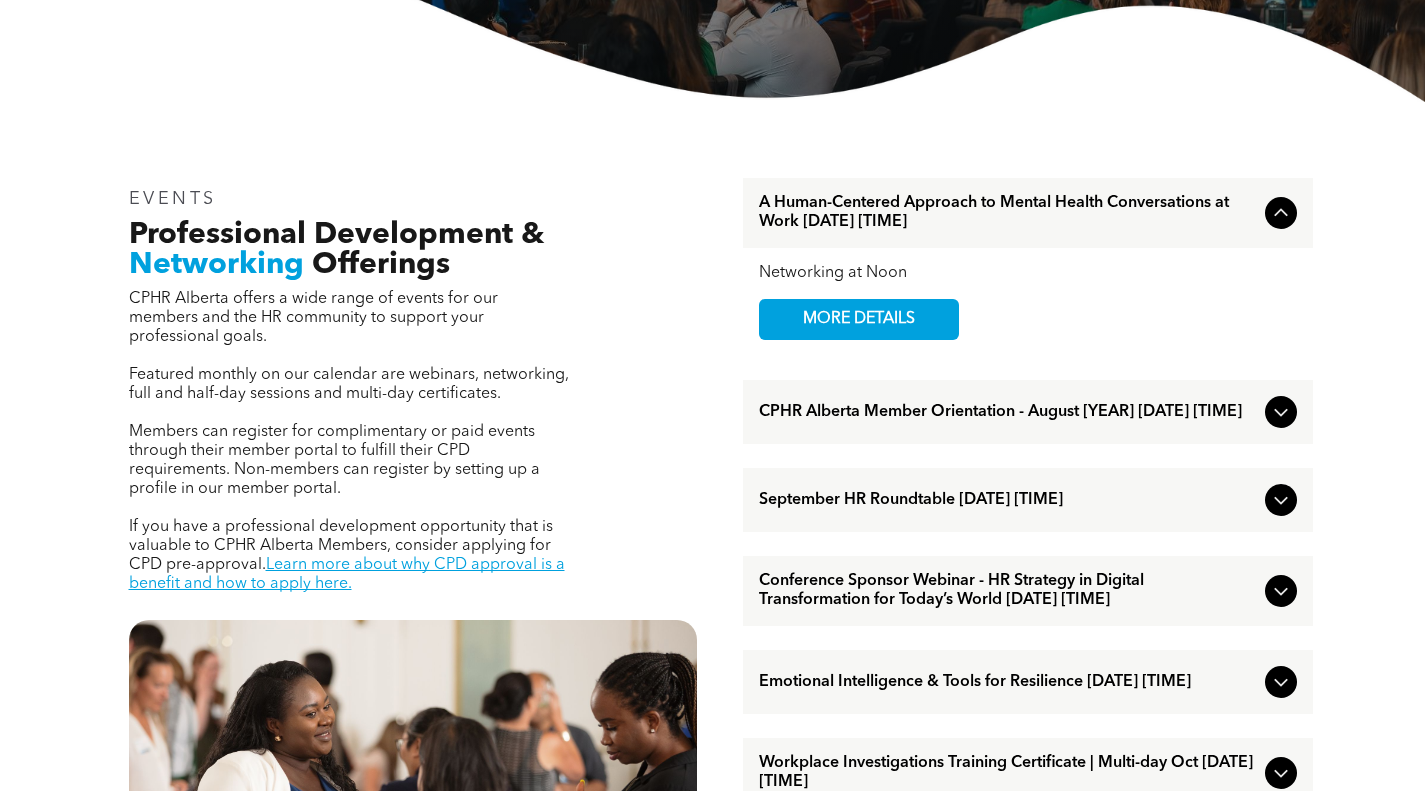 click on "[MONTH] [DAY_NUM]/[YEAR] [TIME]" at bounding box center (1008, 682) 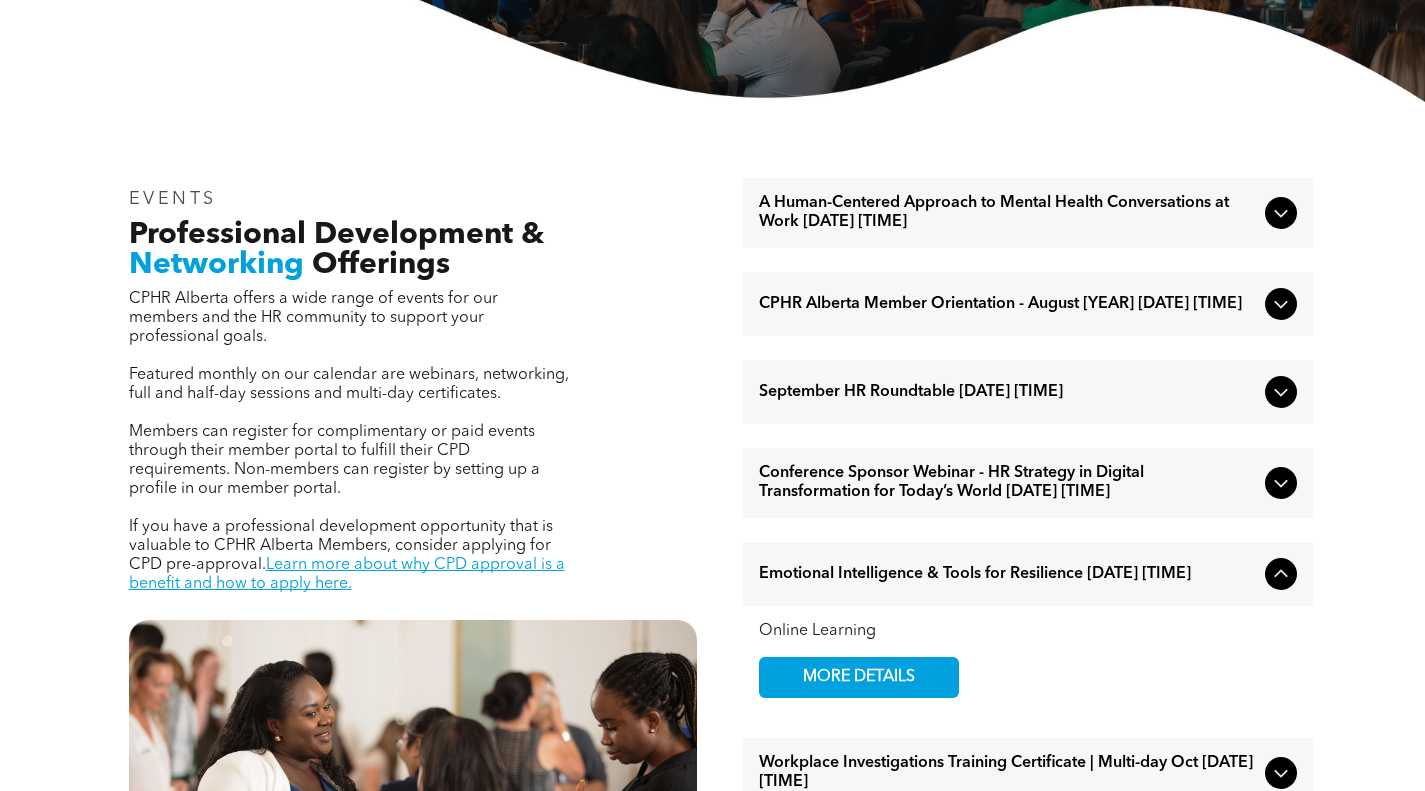 click on "MORE DETAILS" at bounding box center [859, 677] 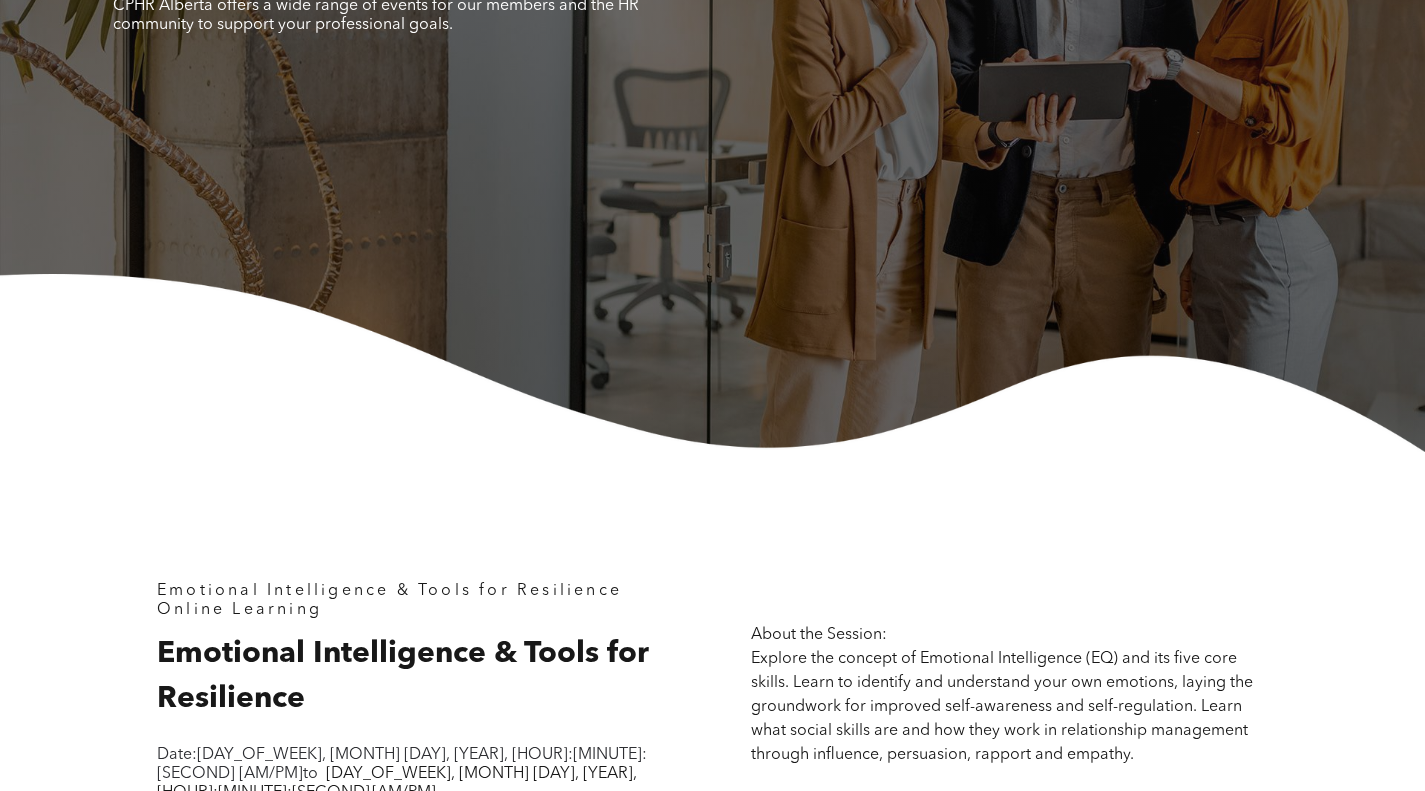 scroll, scrollTop: 500, scrollLeft: 0, axis: vertical 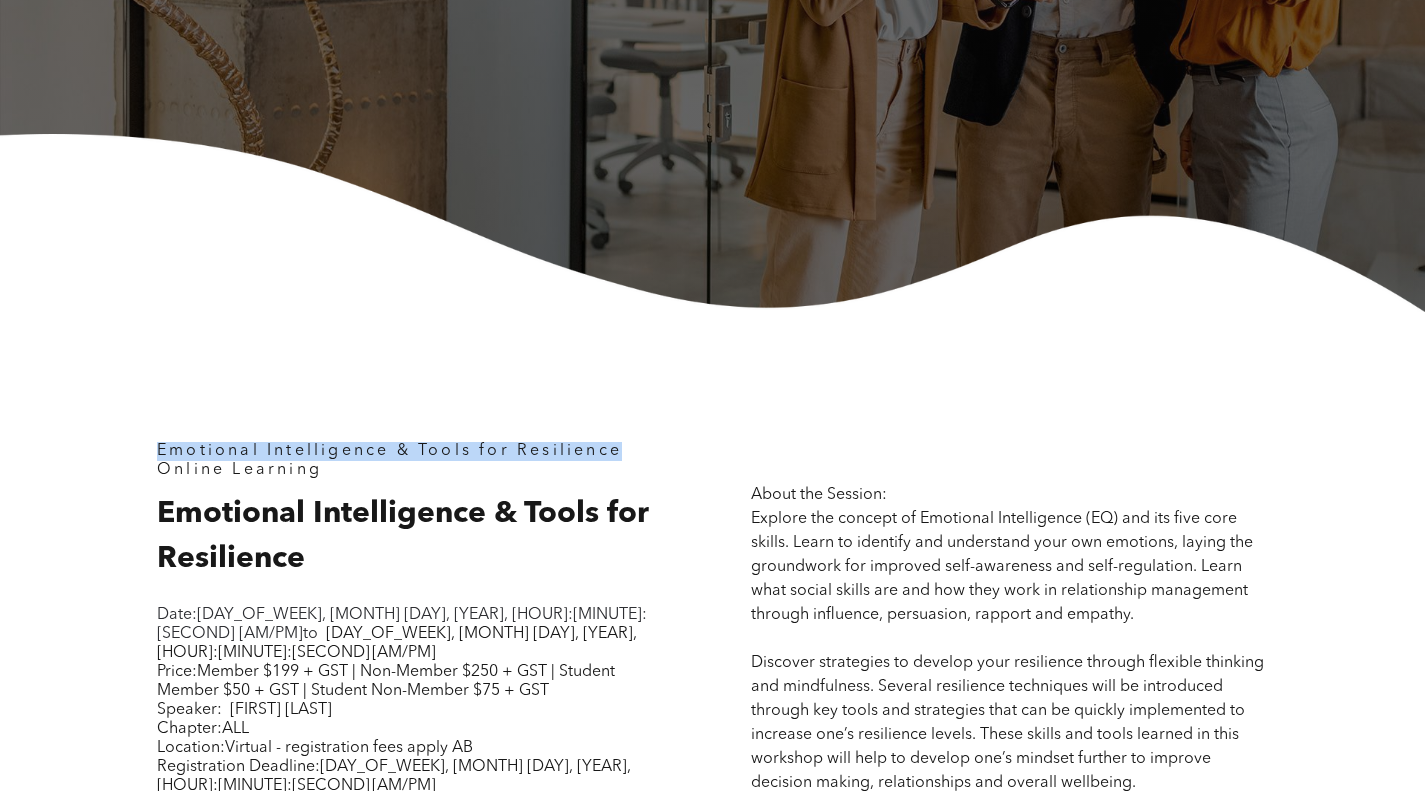 drag, startPoint x: 159, startPoint y: 451, endPoint x: 647, endPoint y: 460, distance: 488.08298 